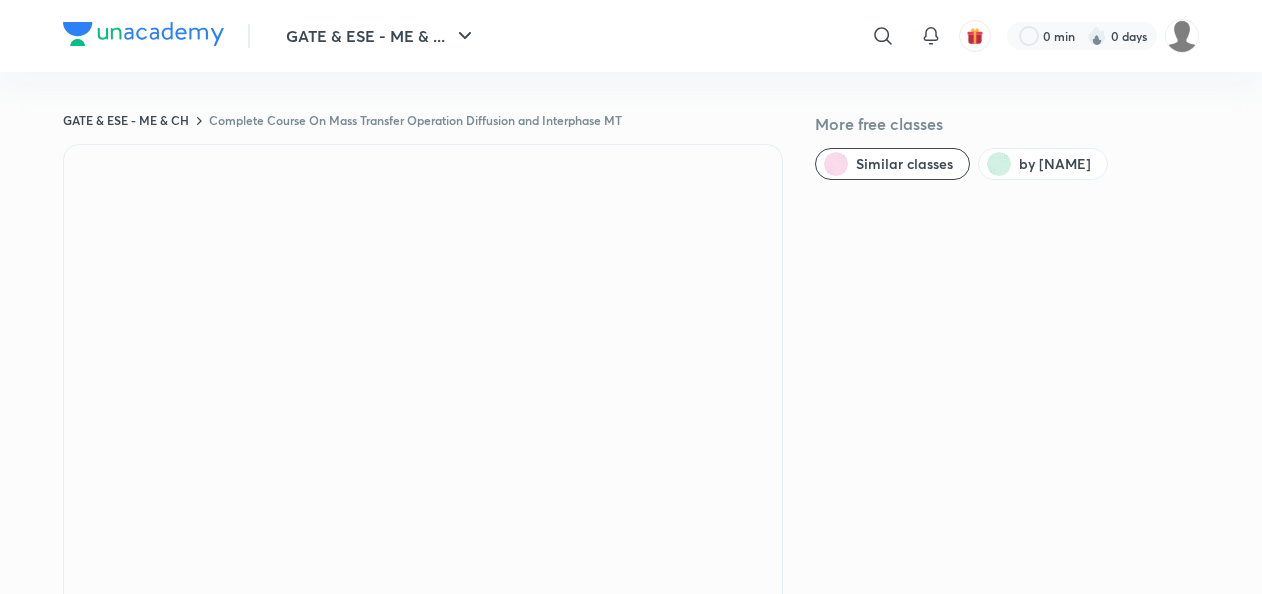 scroll, scrollTop: 0, scrollLeft: 0, axis: both 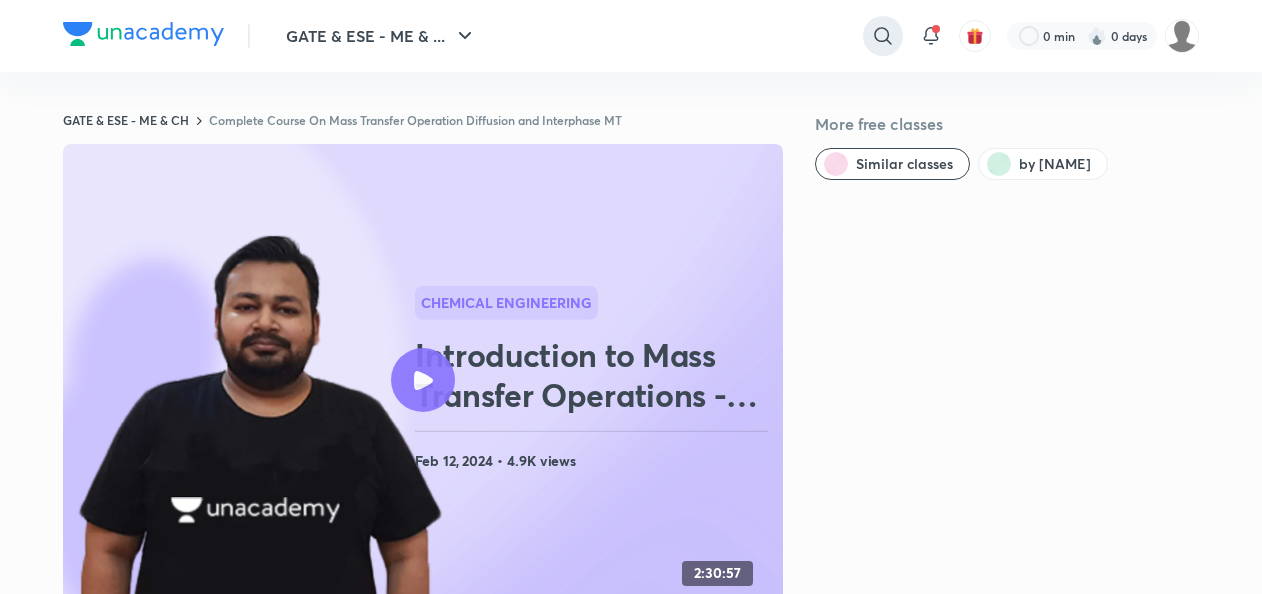 click 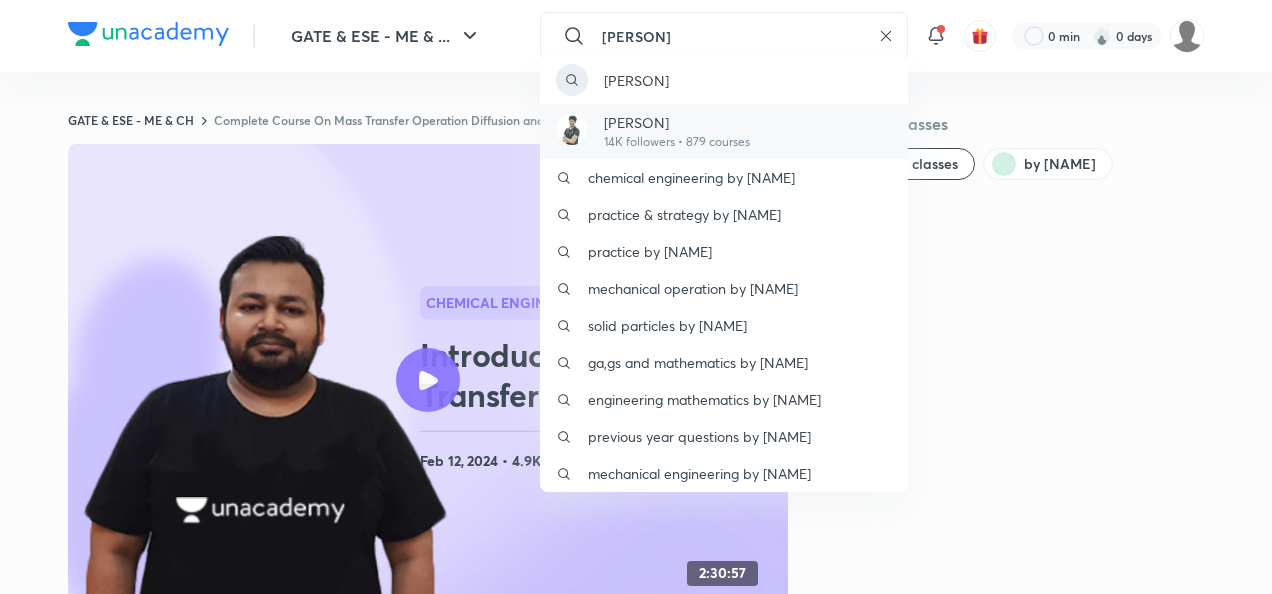 type on "[PERSON]" 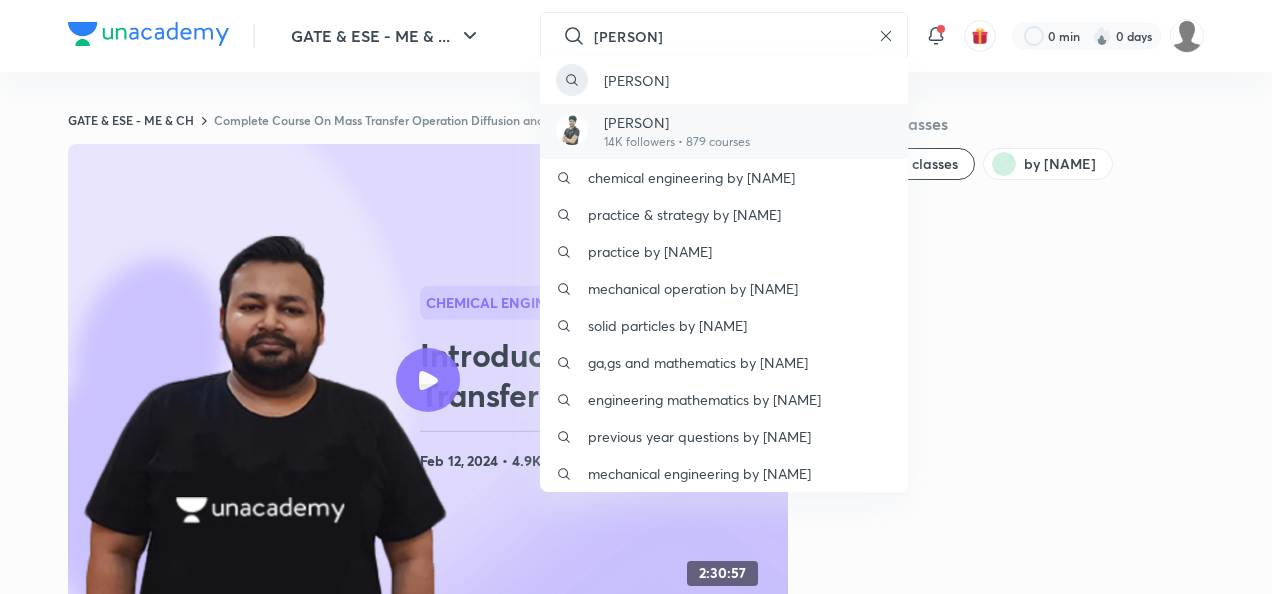 click on "[PERSON]" at bounding box center [677, 122] 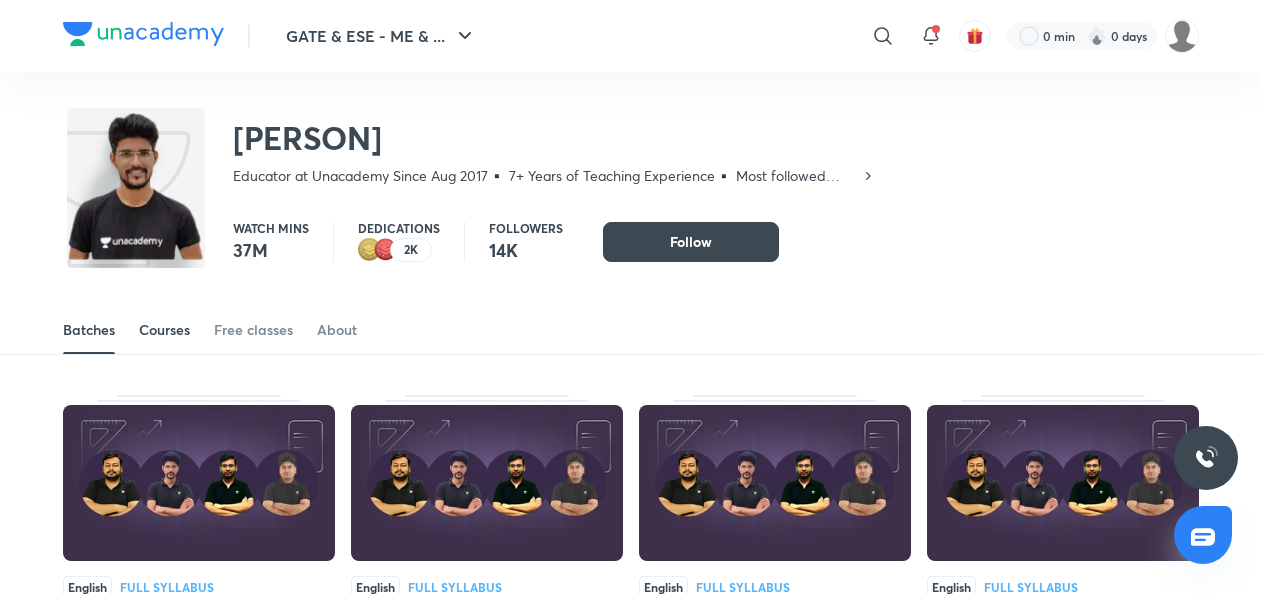 click on "Courses" at bounding box center [164, 330] 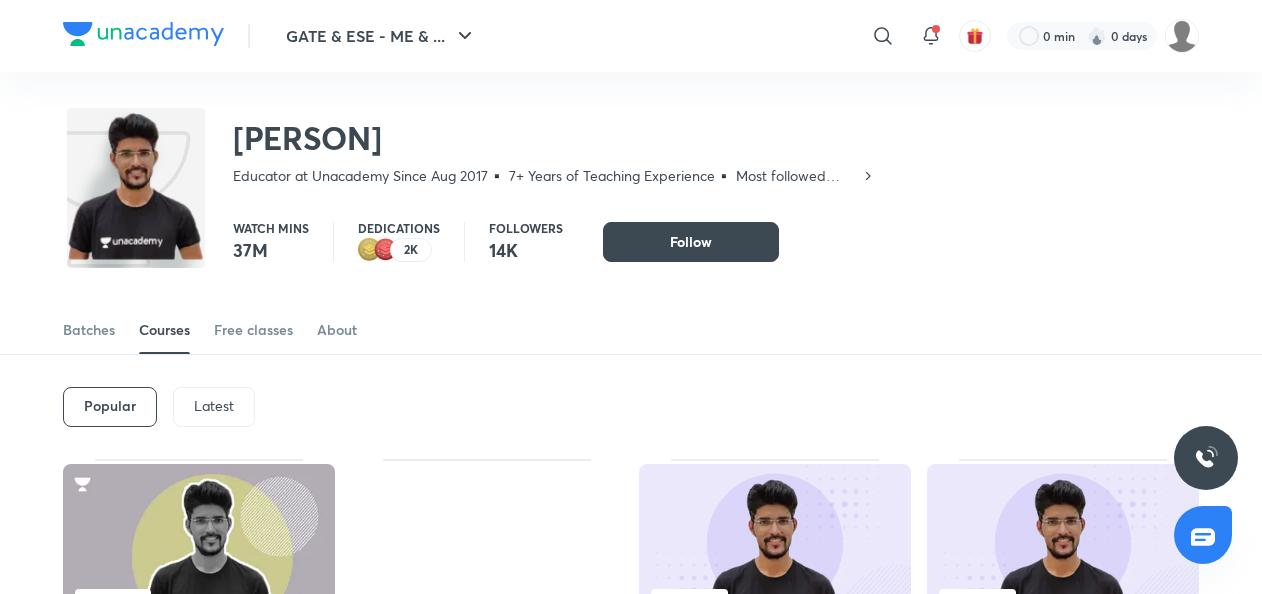 click on "Latest" at bounding box center [214, 407] 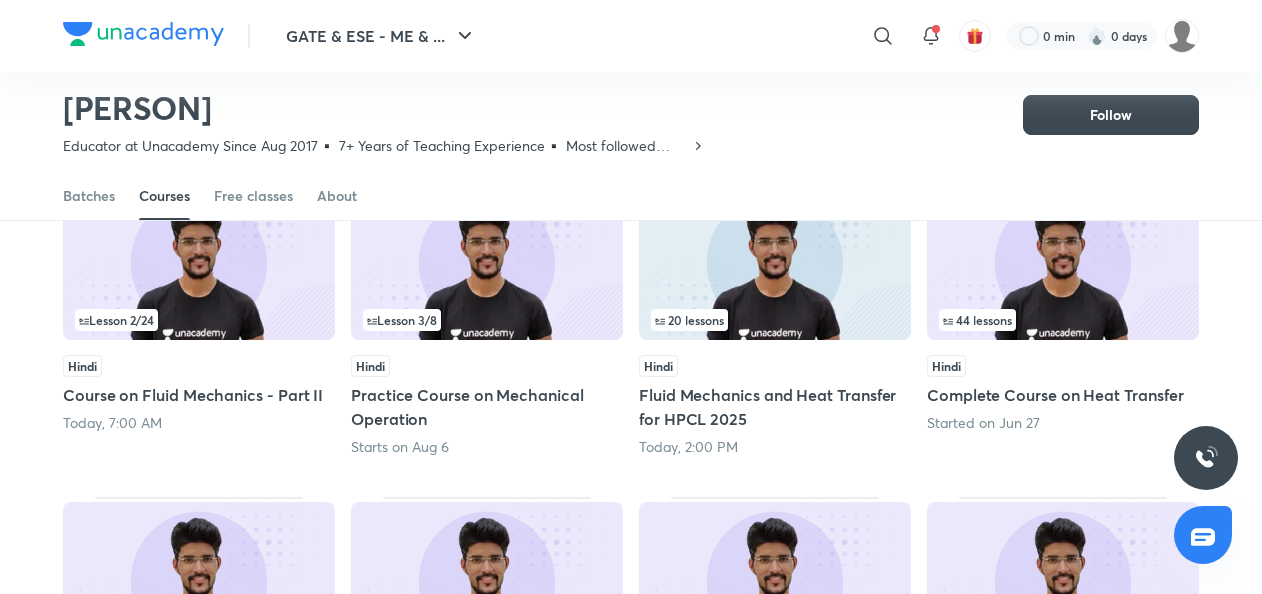 scroll, scrollTop: 214, scrollLeft: 0, axis: vertical 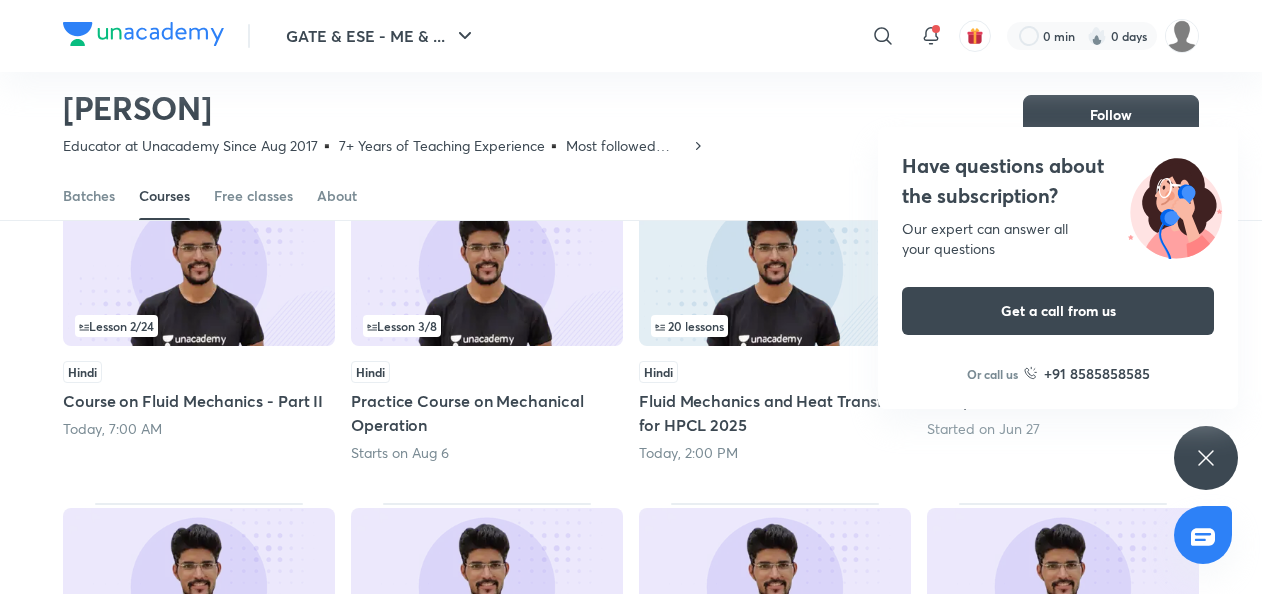 click 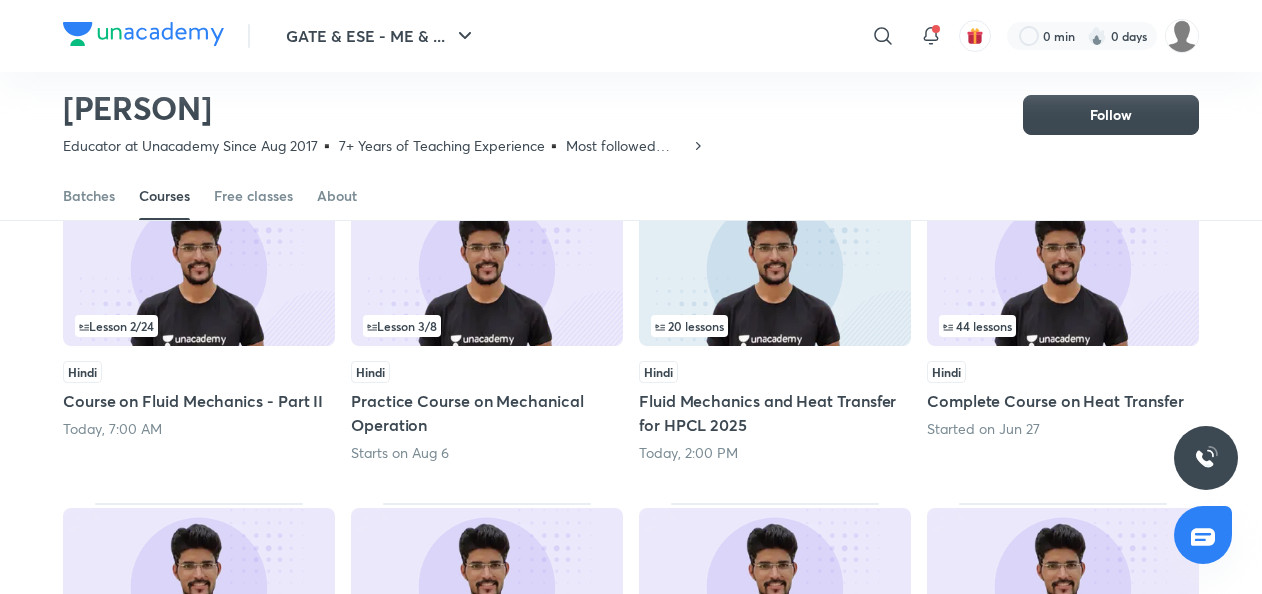 click on "20   lessons" at bounding box center (775, 269) 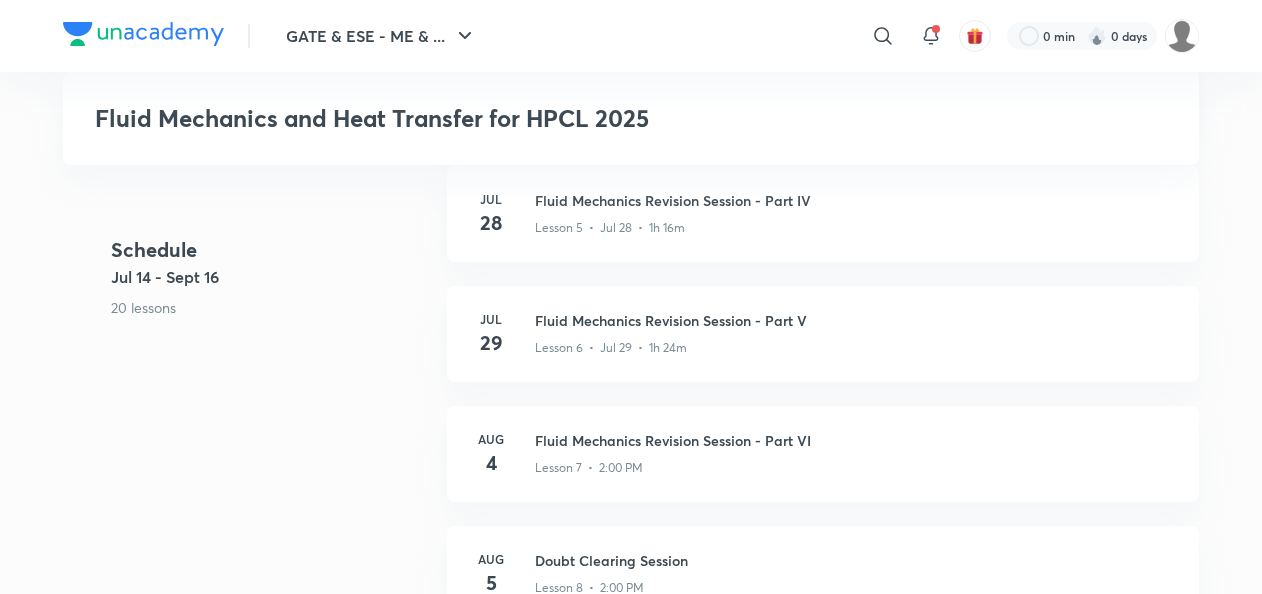 scroll, scrollTop: 1216, scrollLeft: 0, axis: vertical 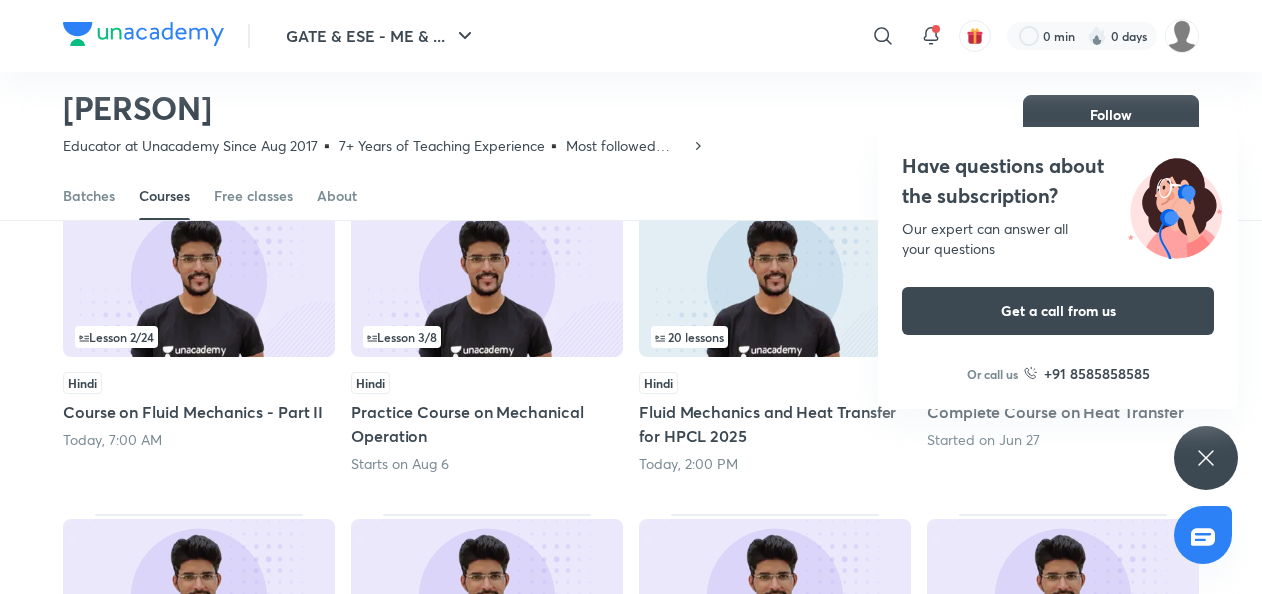 click 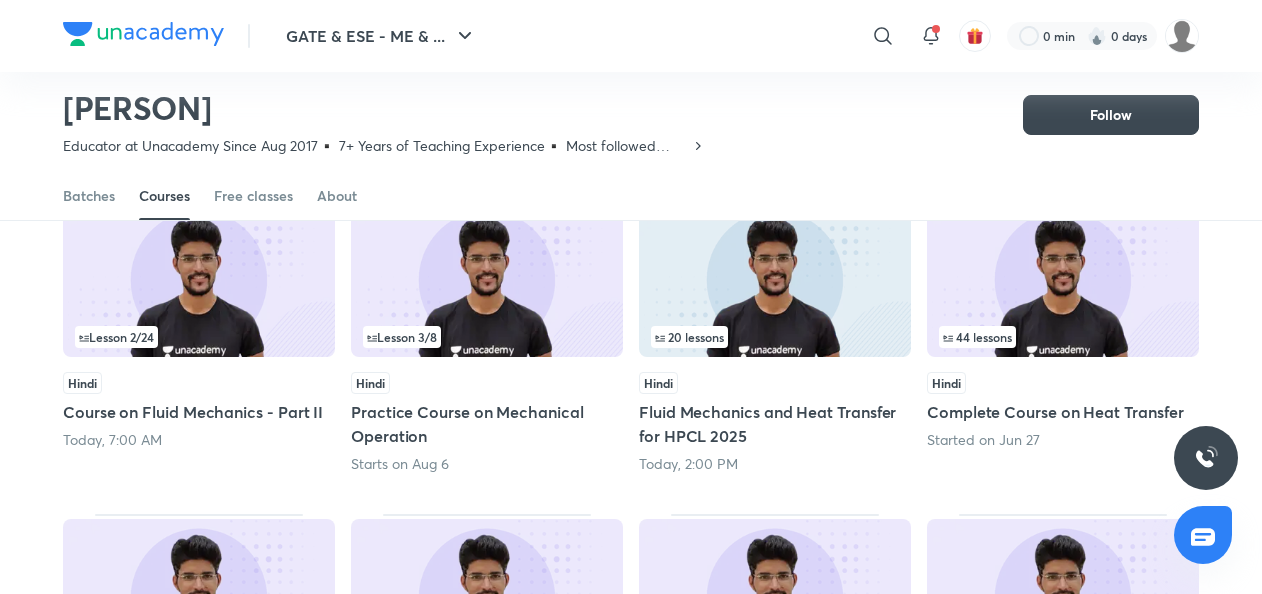 click at bounding box center [1063, 279] 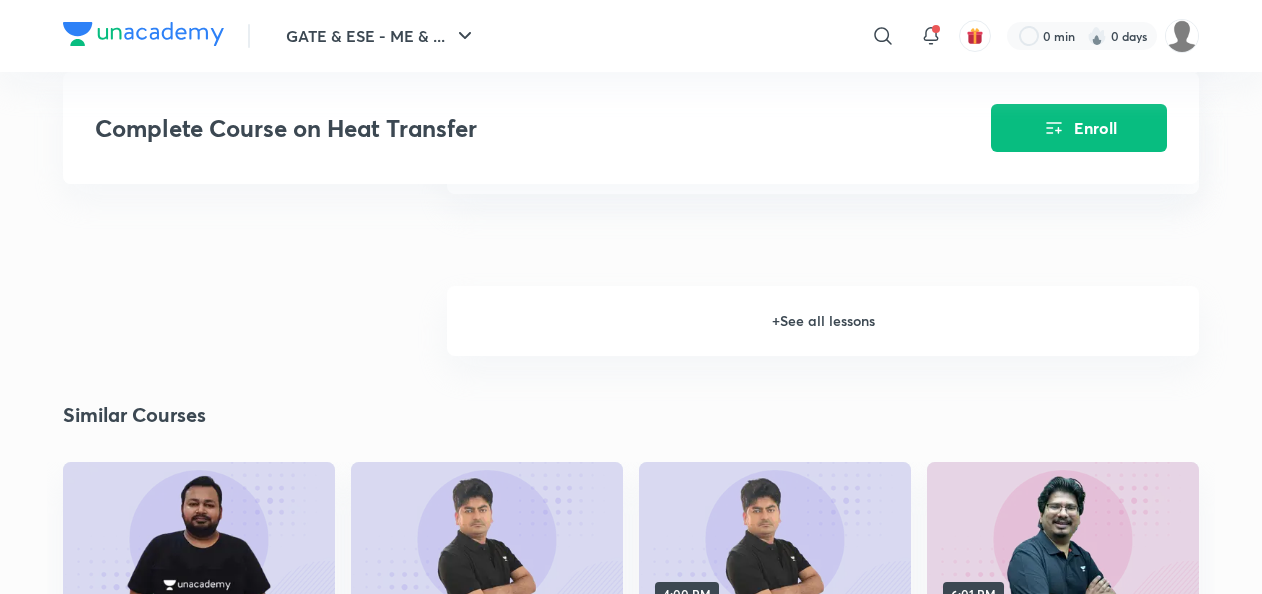 scroll, scrollTop: 2358, scrollLeft: 0, axis: vertical 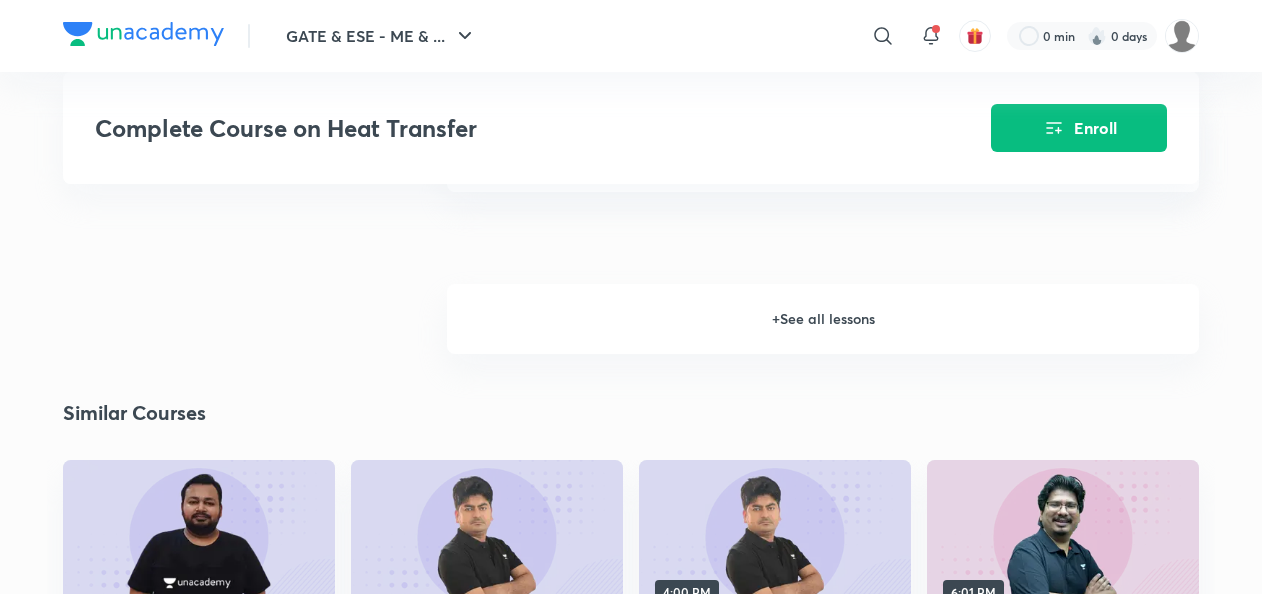 click on "+  See all lessons" at bounding box center (823, 319) 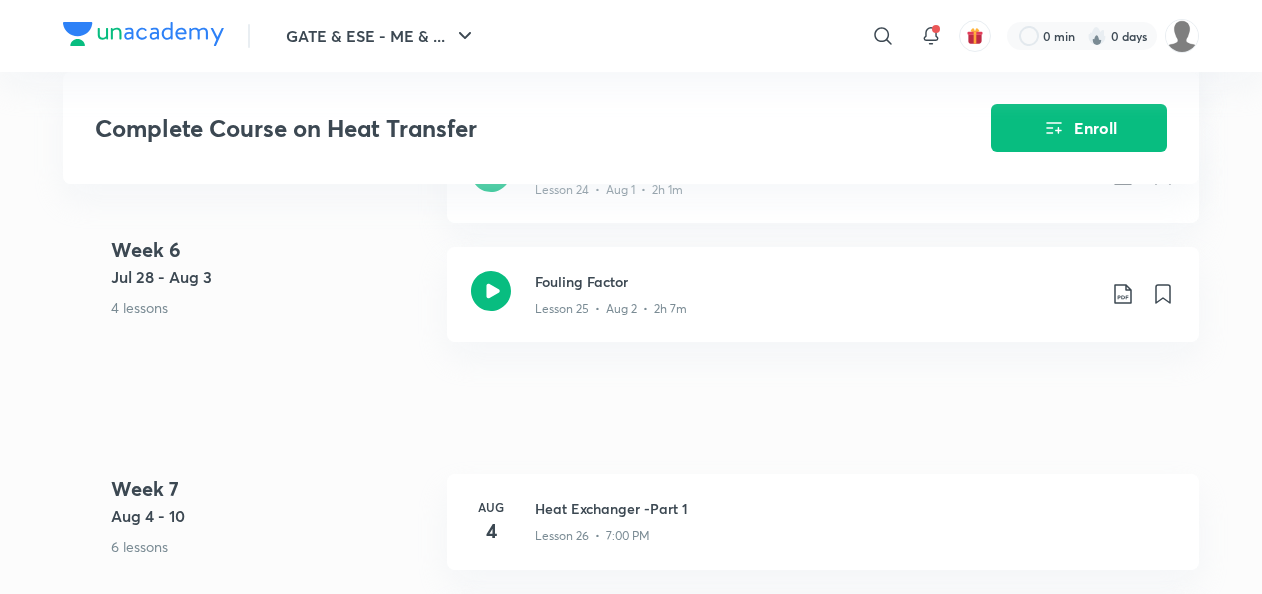 scroll, scrollTop: 4178, scrollLeft: 0, axis: vertical 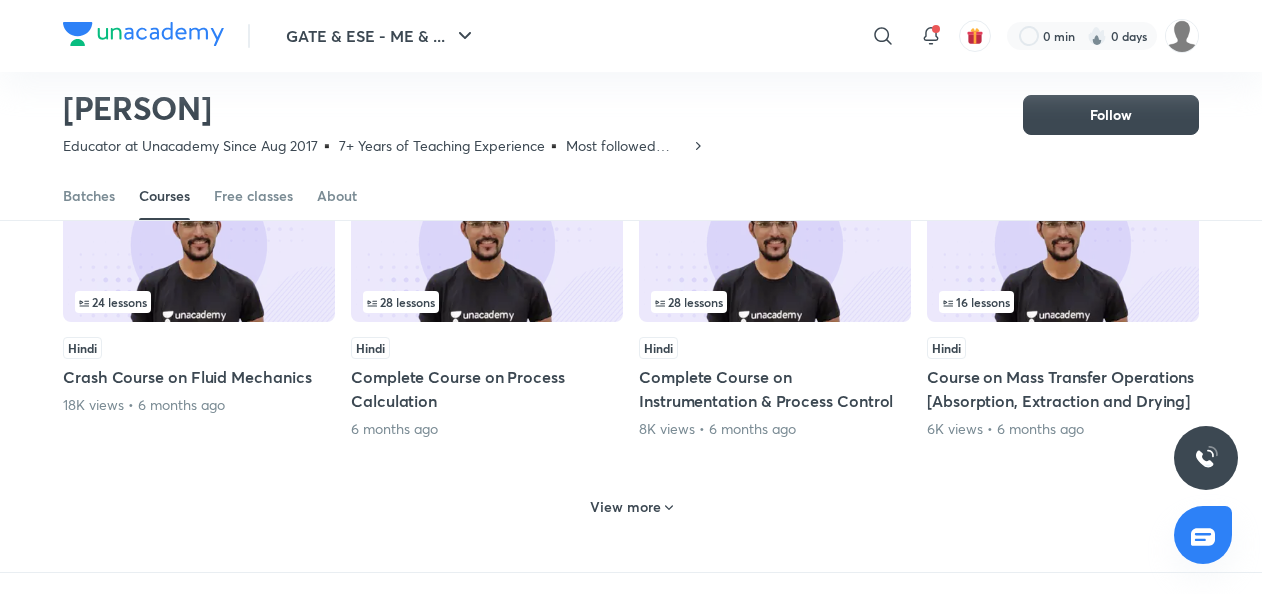 click on "View more" at bounding box center [625, 507] 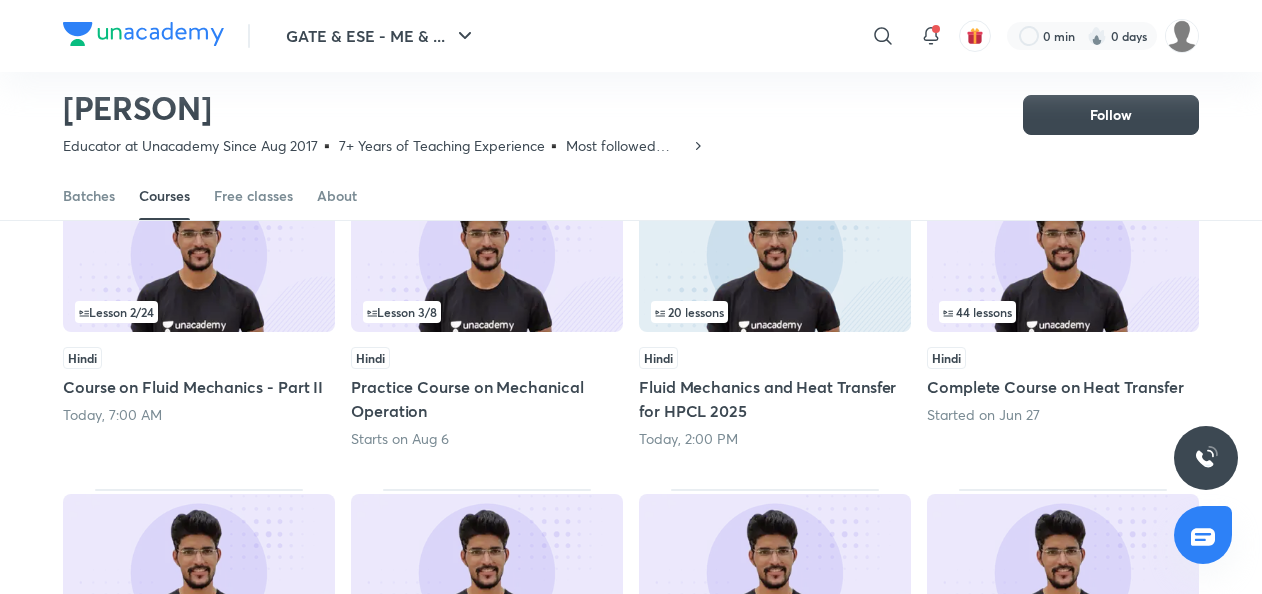 scroll, scrollTop: 232, scrollLeft: 0, axis: vertical 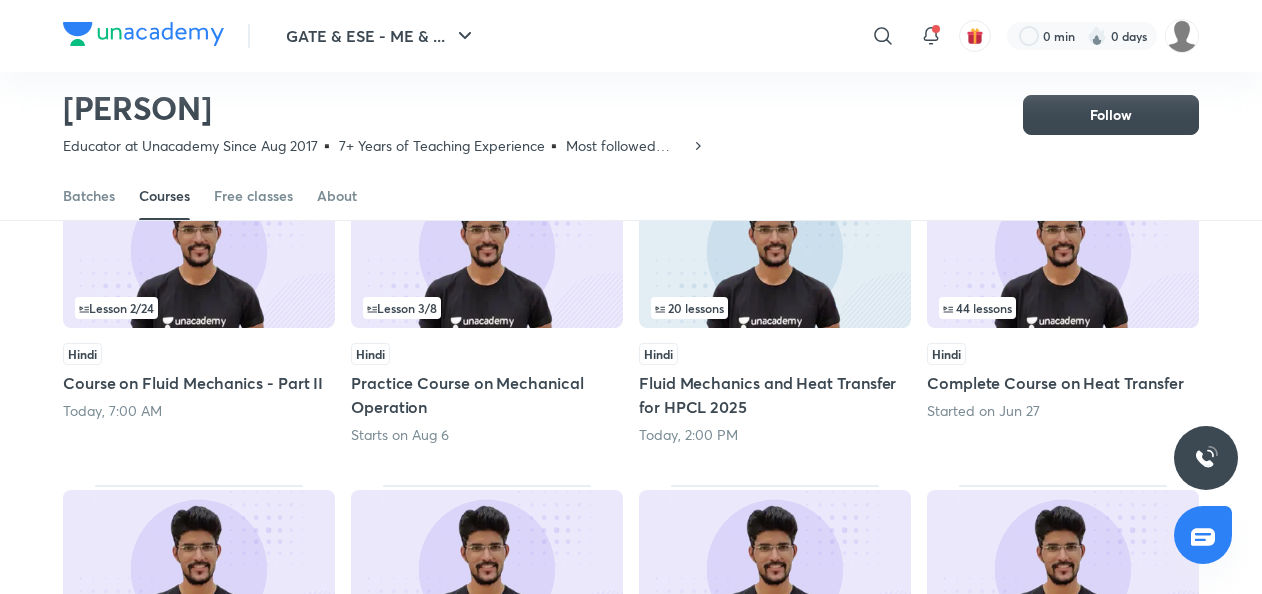 click on "Lesson   2 / 24" at bounding box center [199, 308] 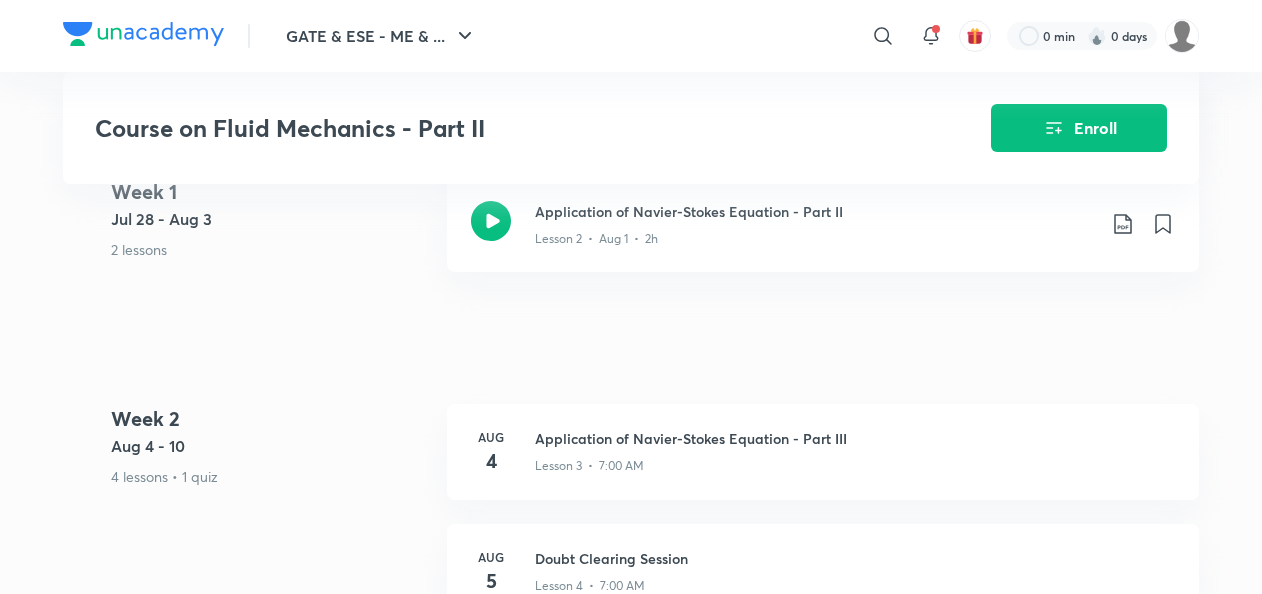 scroll, scrollTop: 990, scrollLeft: 0, axis: vertical 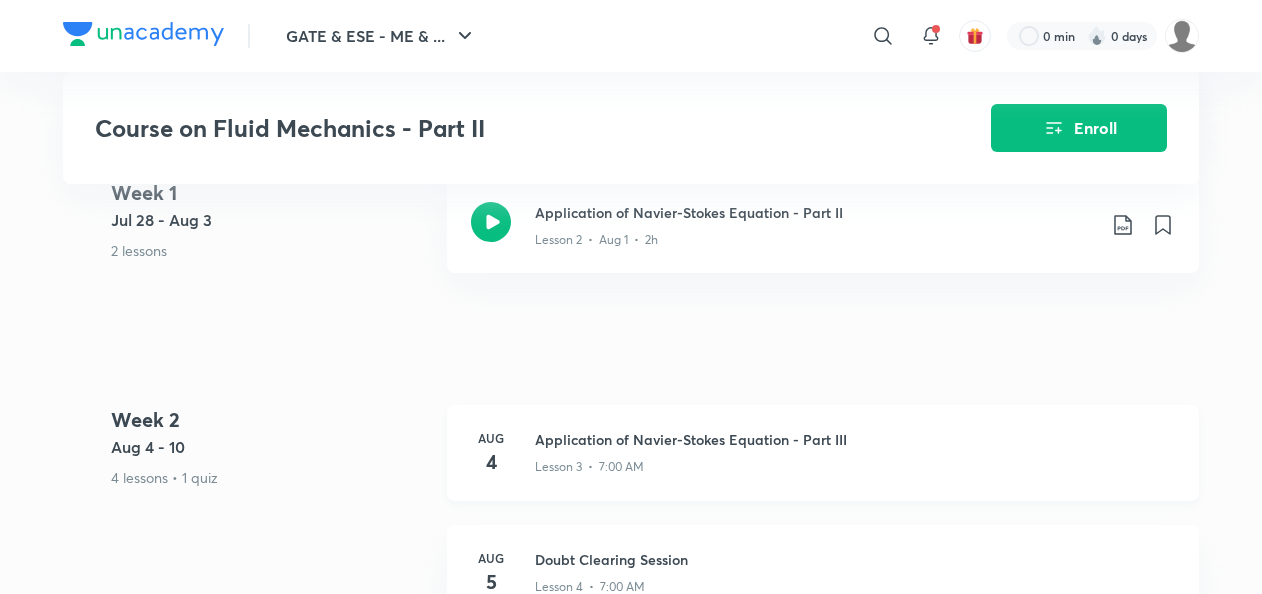 click on "Aug 4 Application of Navier-Stokes Equation - Part III Lesson 3  •  7:00 AM" at bounding box center [823, 453] 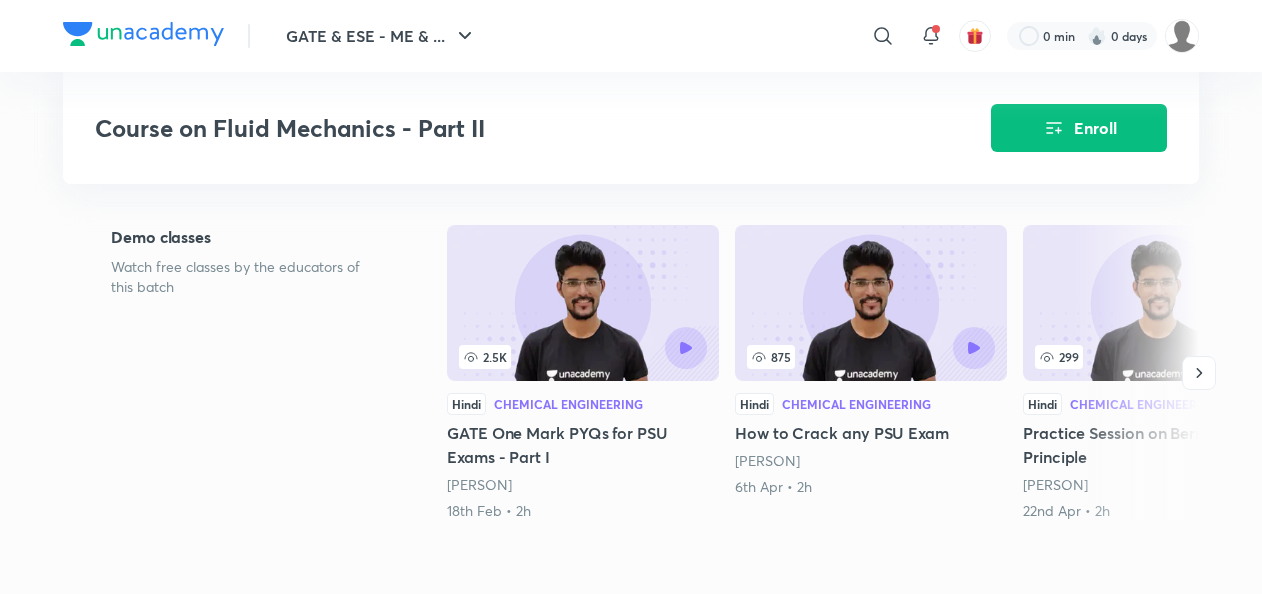 scroll, scrollTop: 0, scrollLeft: 0, axis: both 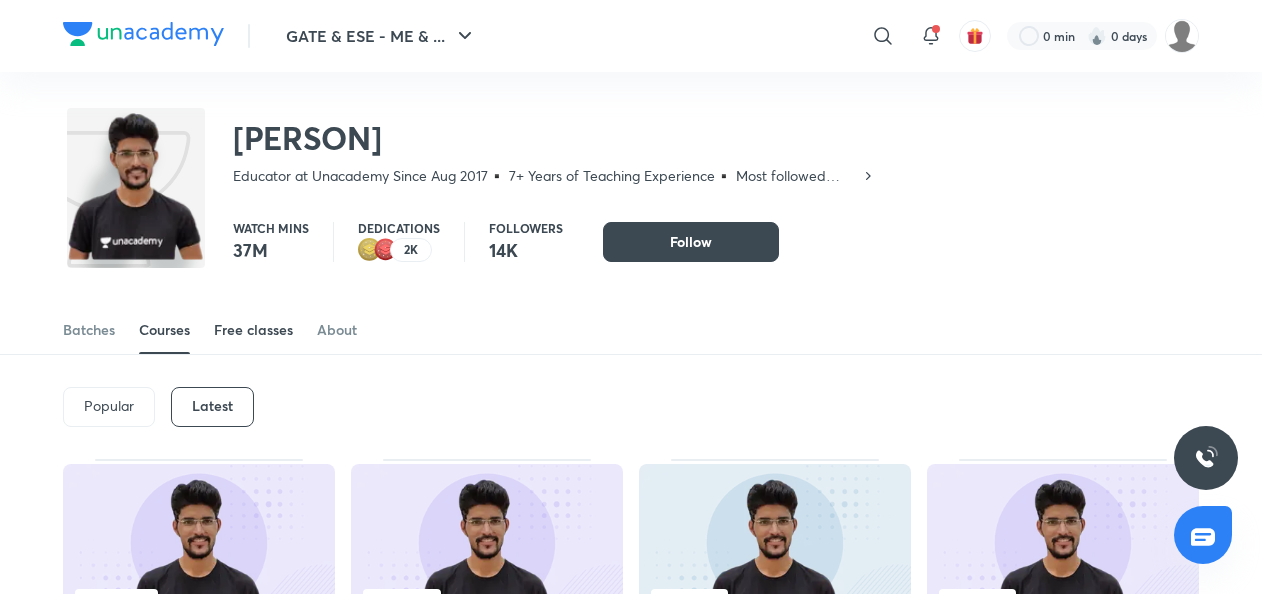 click on "Free classes" at bounding box center (253, 330) 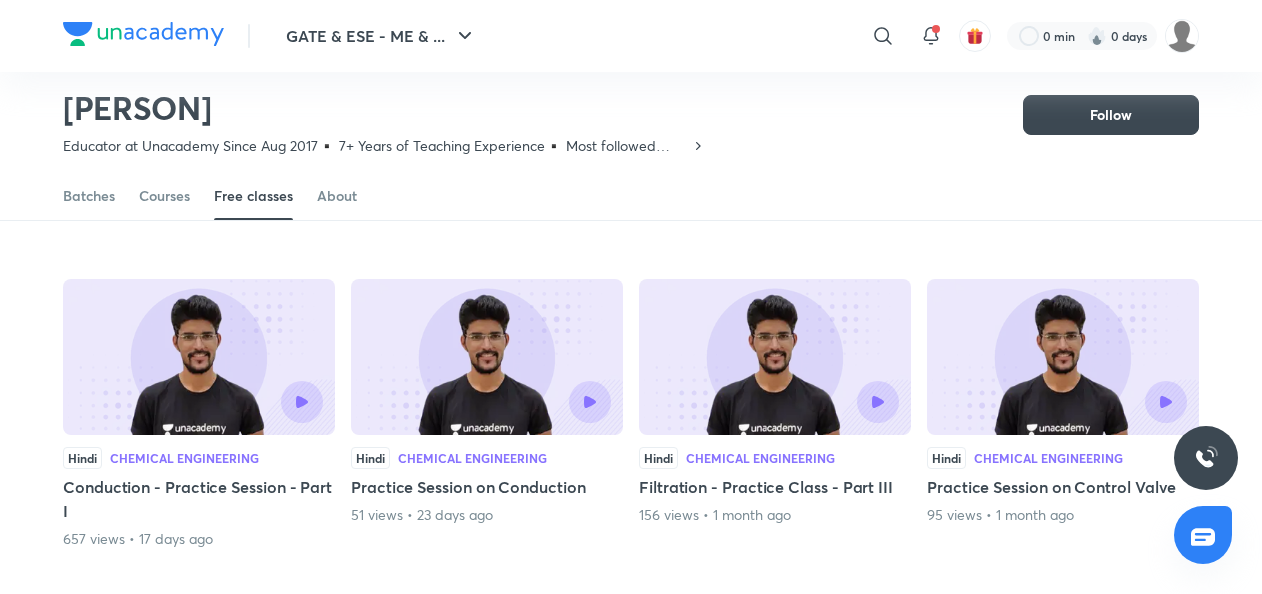 scroll, scrollTop: 0, scrollLeft: 0, axis: both 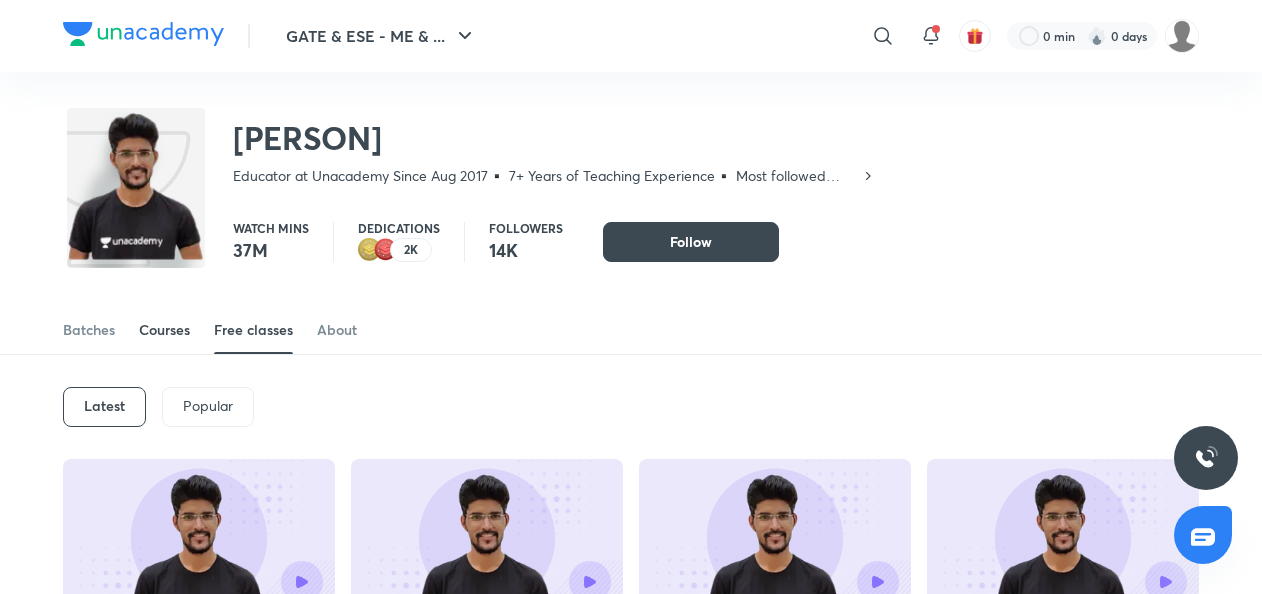click on "Courses" at bounding box center [164, 330] 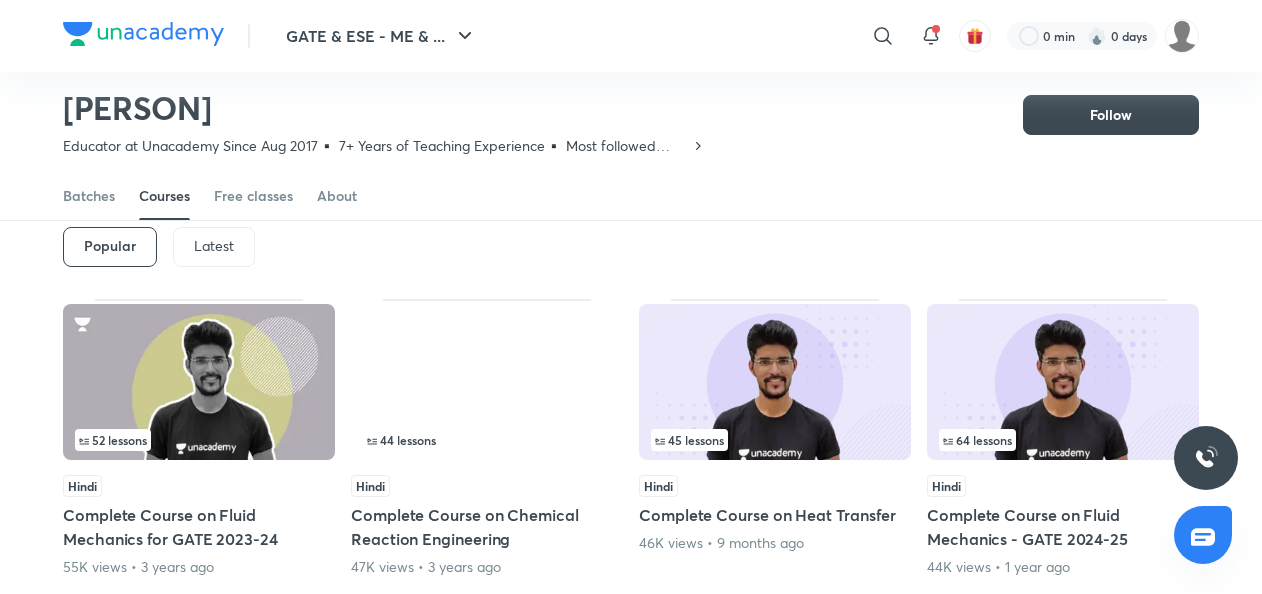 scroll, scrollTop: 54, scrollLeft: 0, axis: vertical 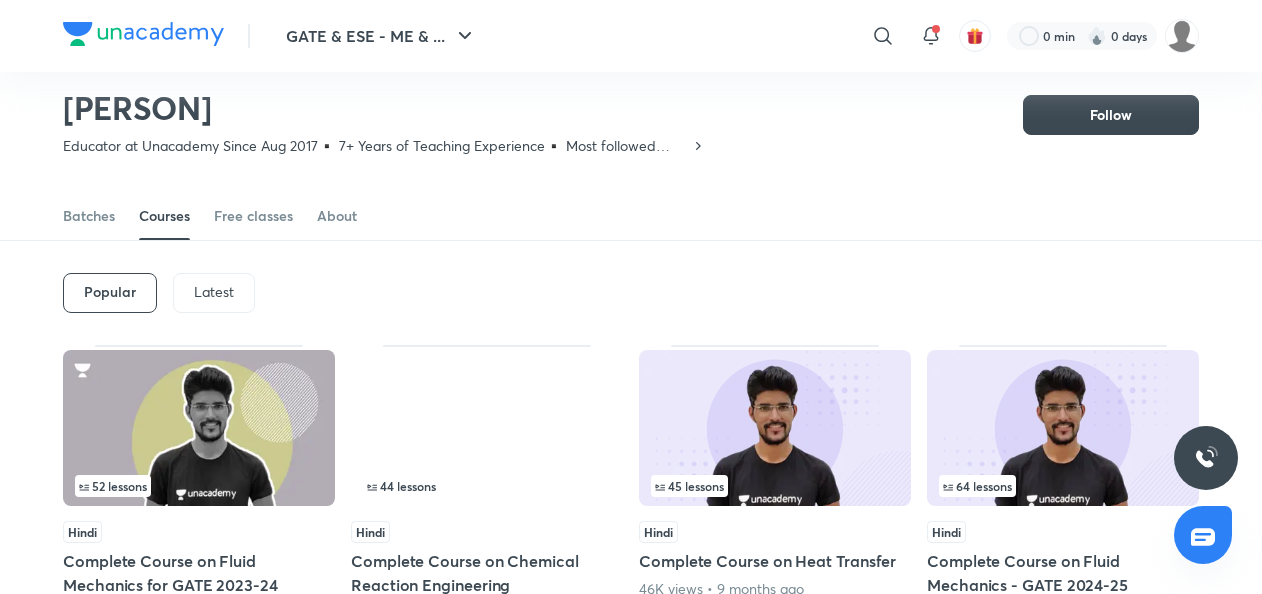 click on "Latest" at bounding box center [214, 292] 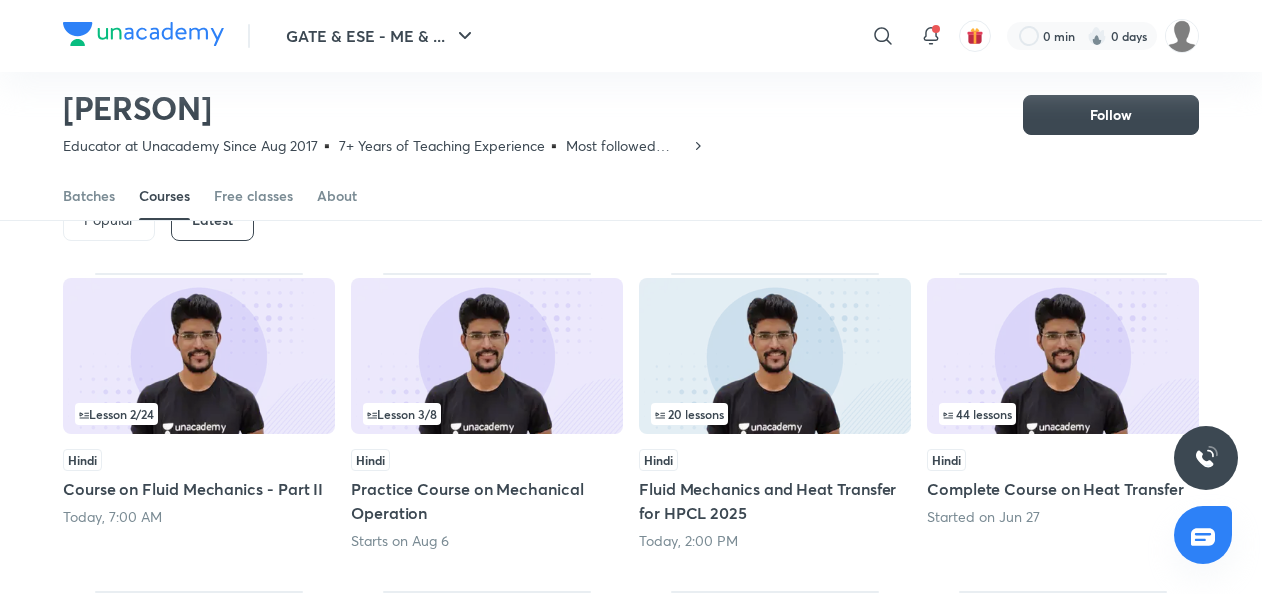 scroll, scrollTop: 0, scrollLeft: 0, axis: both 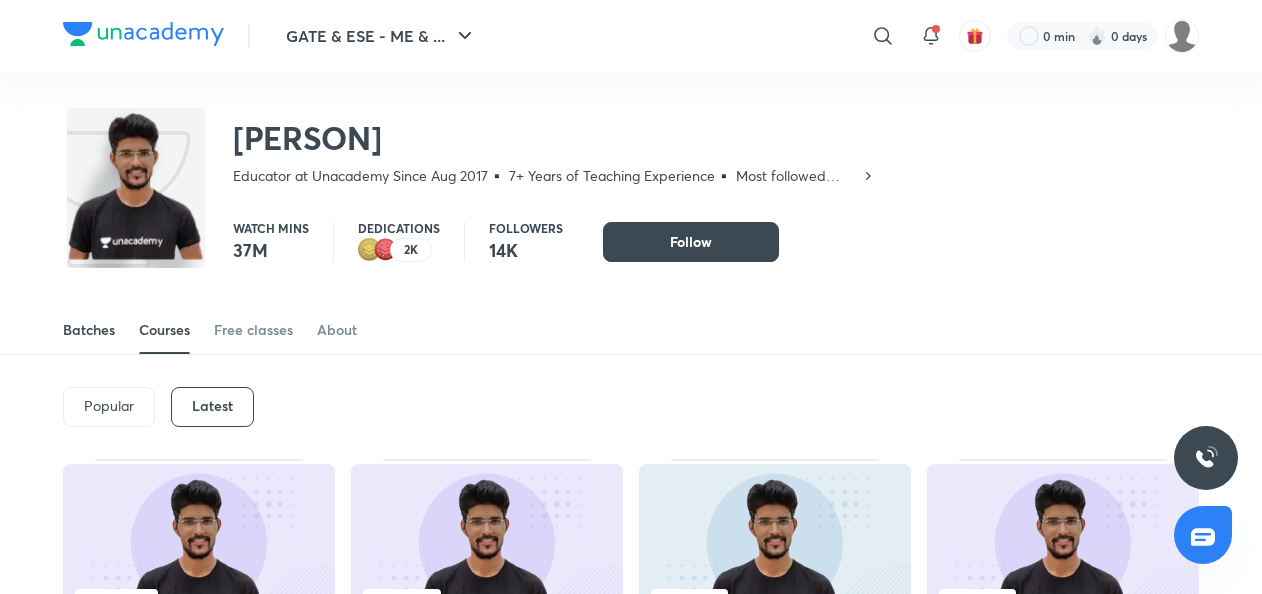 click on "Batches" at bounding box center [89, 330] 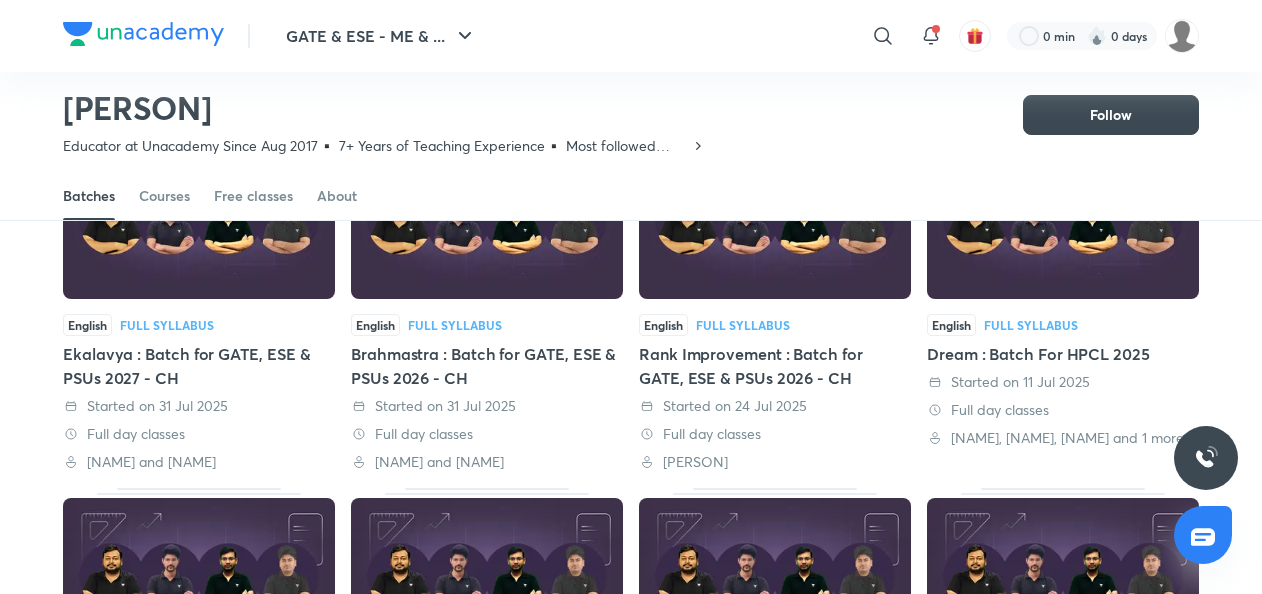 scroll, scrollTop: 174, scrollLeft: 0, axis: vertical 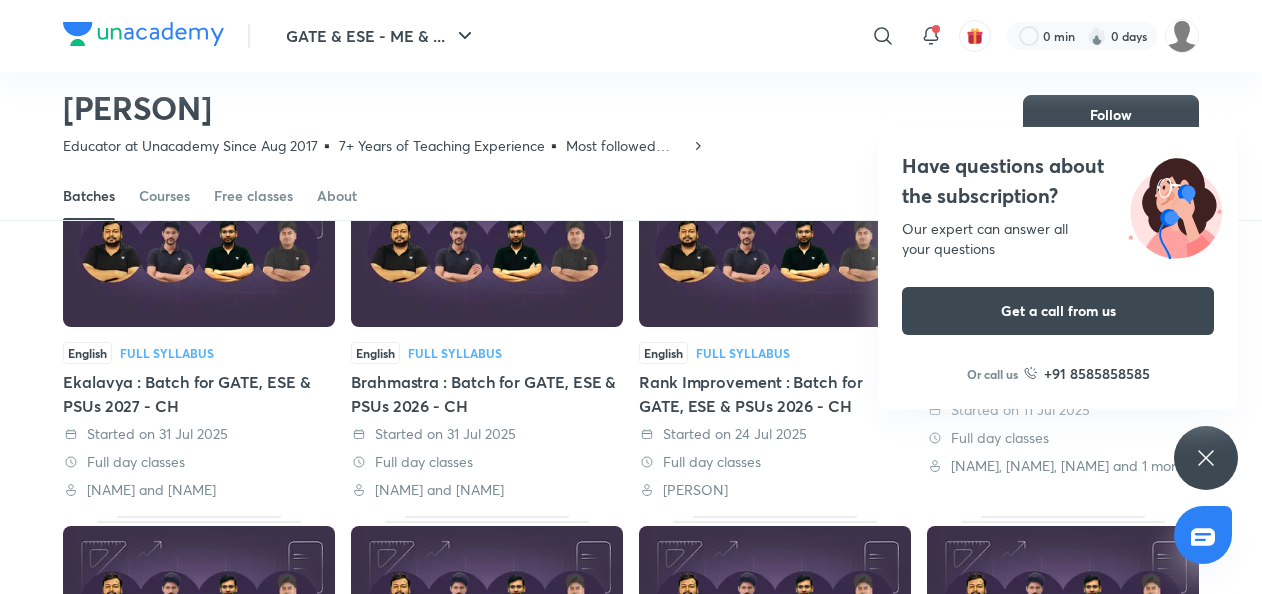 click 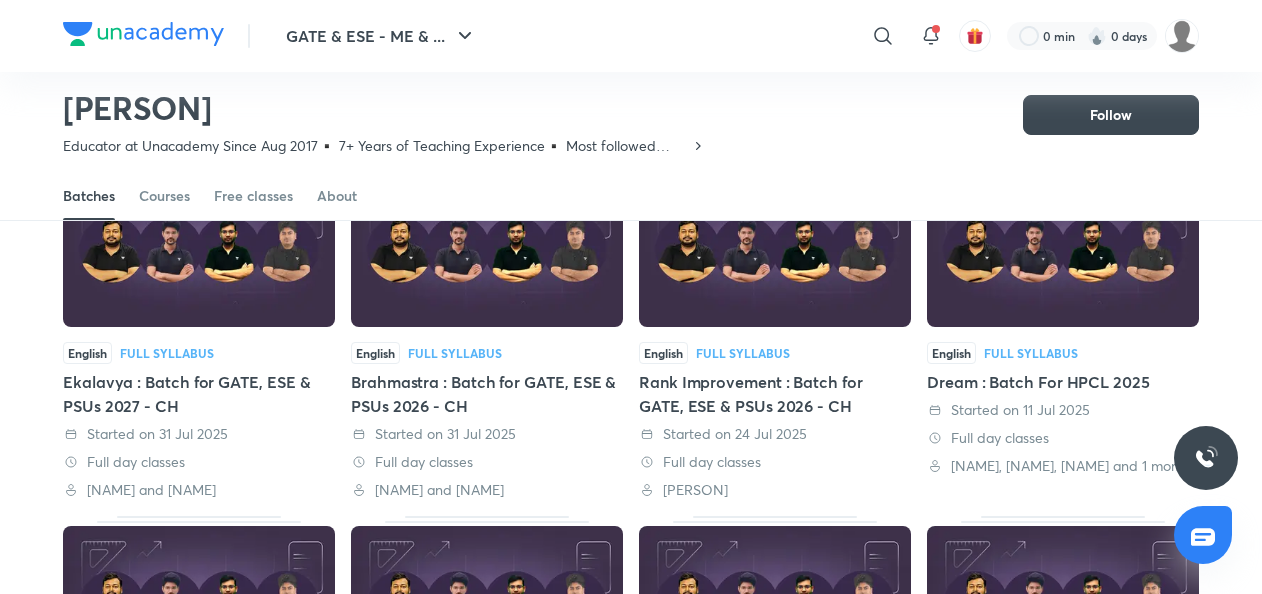 scroll, scrollTop: 0, scrollLeft: 0, axis: both 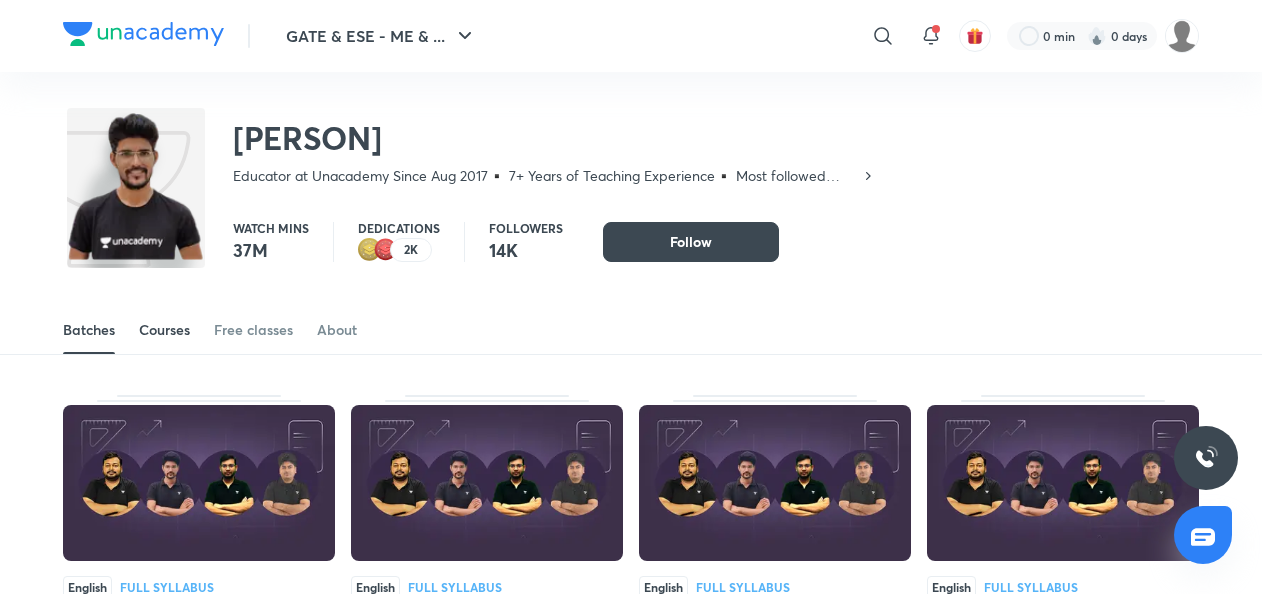 click on "Courses" at bounding box center [164, 330] 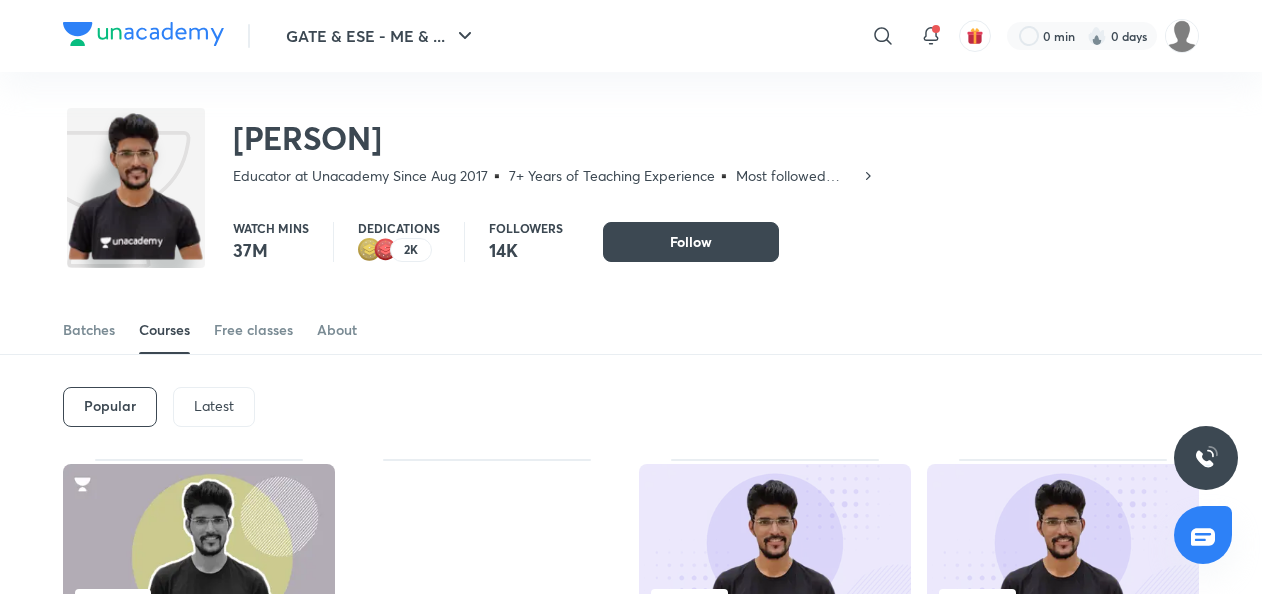 click on "Latest" at bounding box center (214, 406) 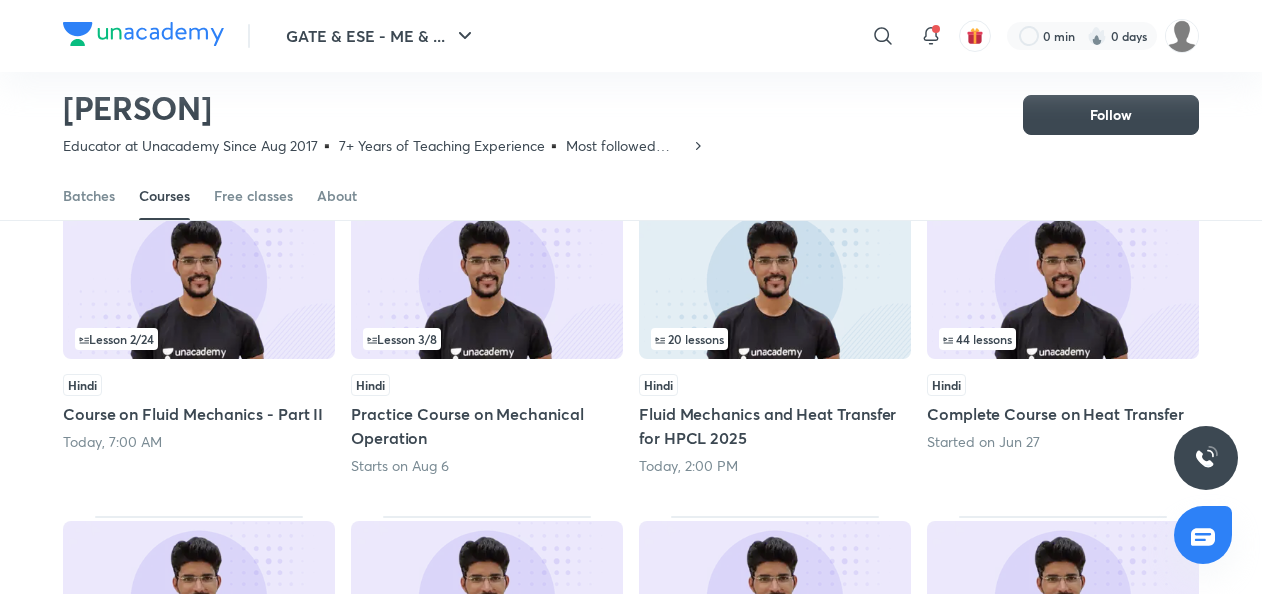 scroll, scrollTop: 200, scrollLeft: 0, axis: vertical 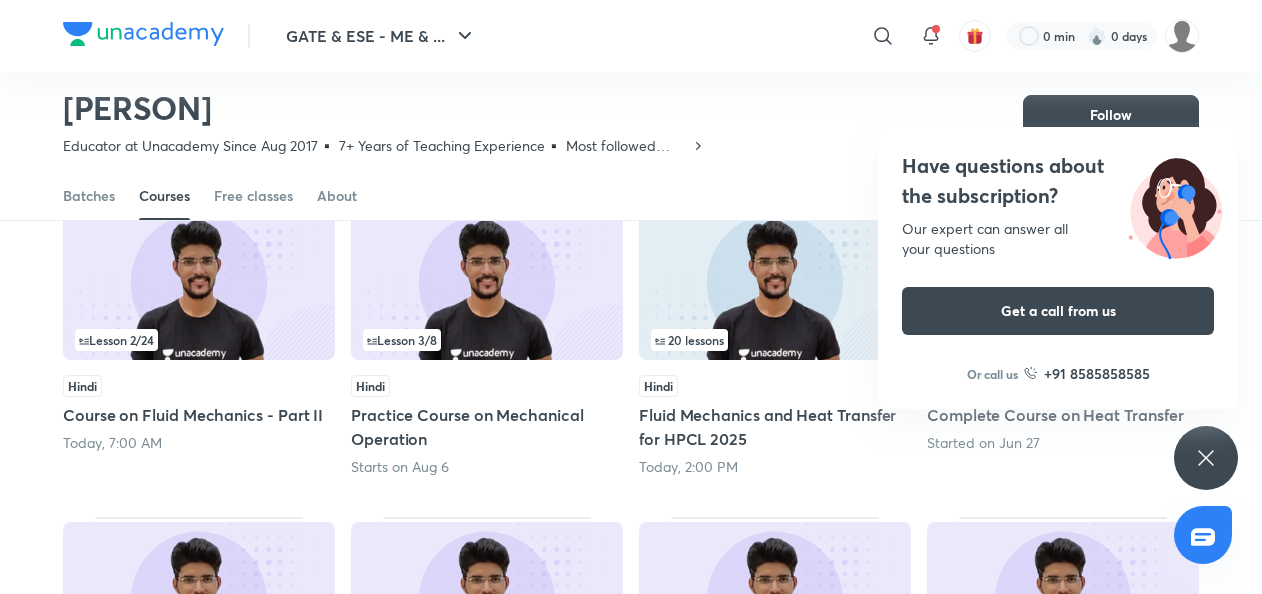 click on "Have questions about the subscription? Our expert can answer all your questions Get a call from us Or call us +91 8585858585" at bounding box center (1206, 458) 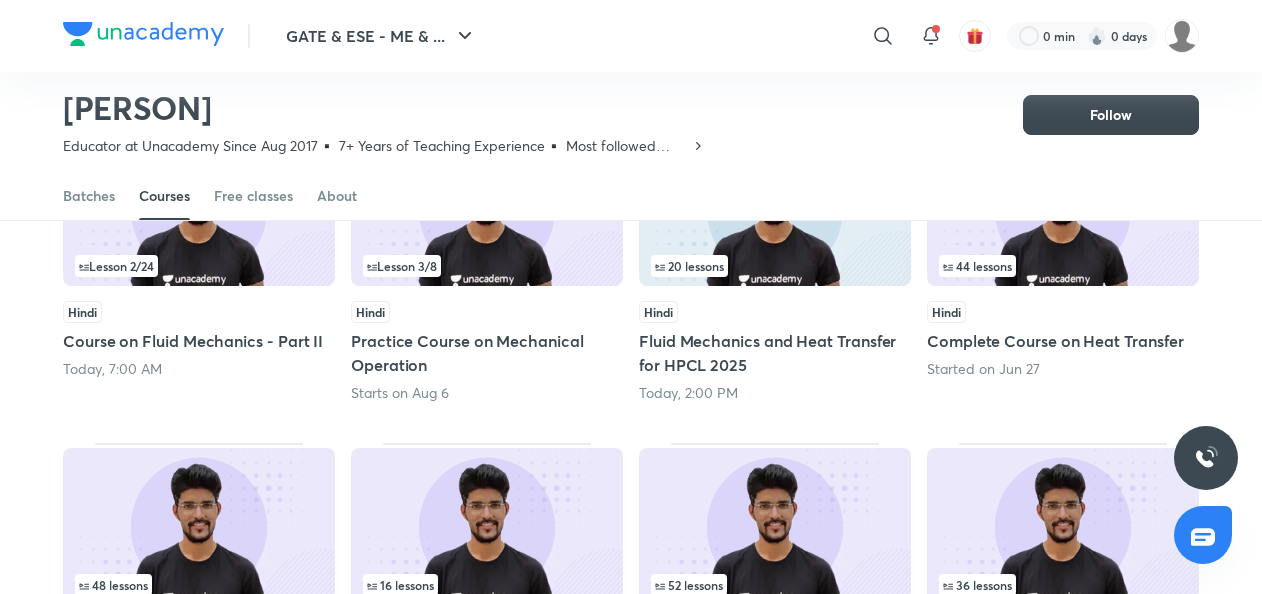 scroll, scrollTop: 274, scrollLeft: 0, axis: vertical 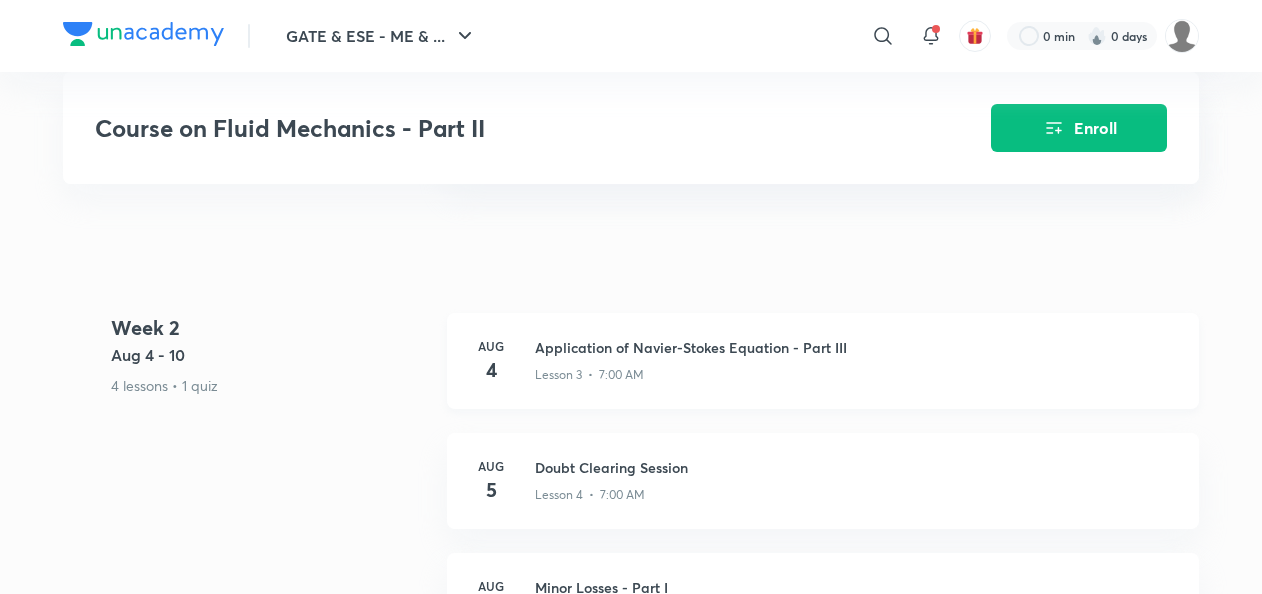 click on "Lesson 3  •  7:00 AM" at bounding box center (855, 371) 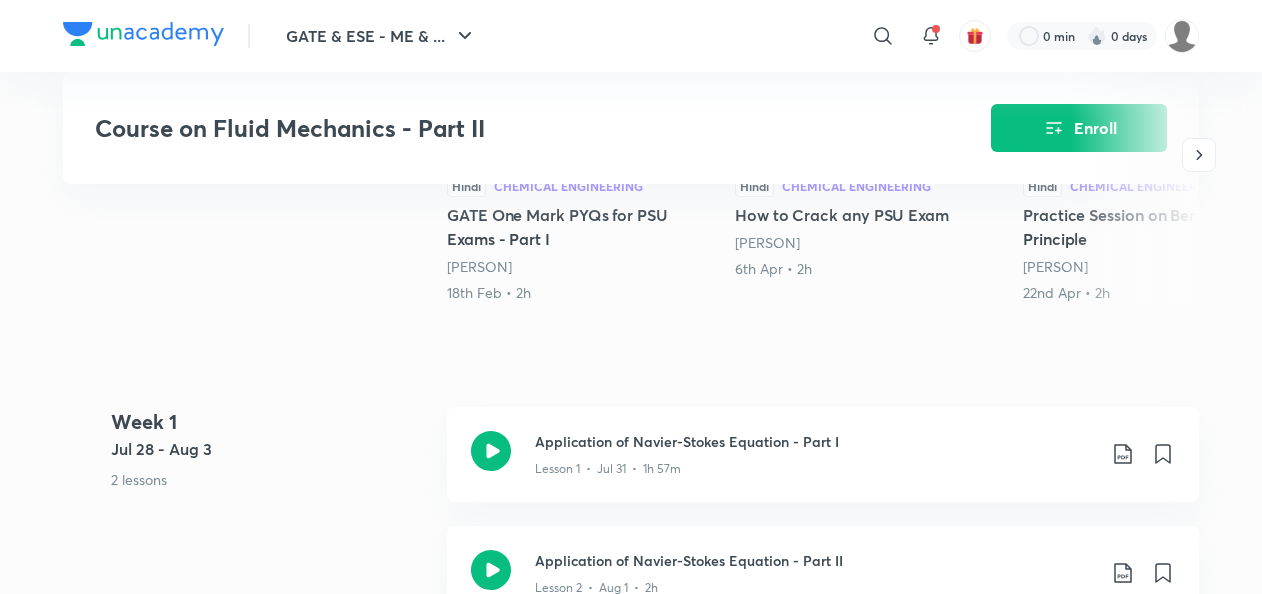 scroll, scrollTop: 641, scrollLeft: 0, axis: vertical 